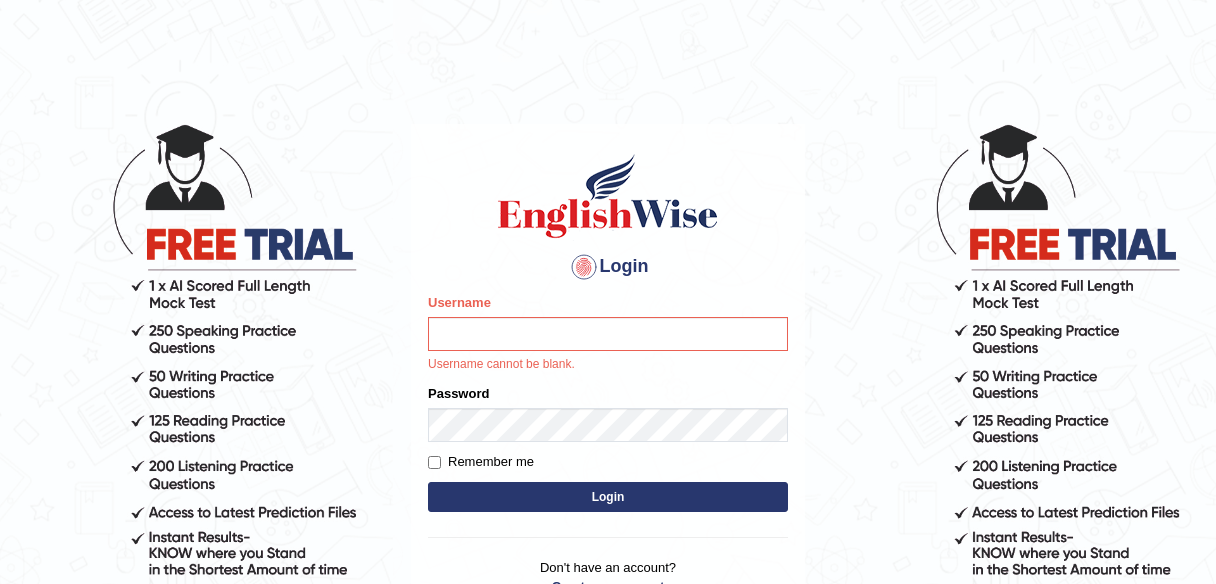 scroll, scrollTop: 0, scrollLeft: 0, axis: both 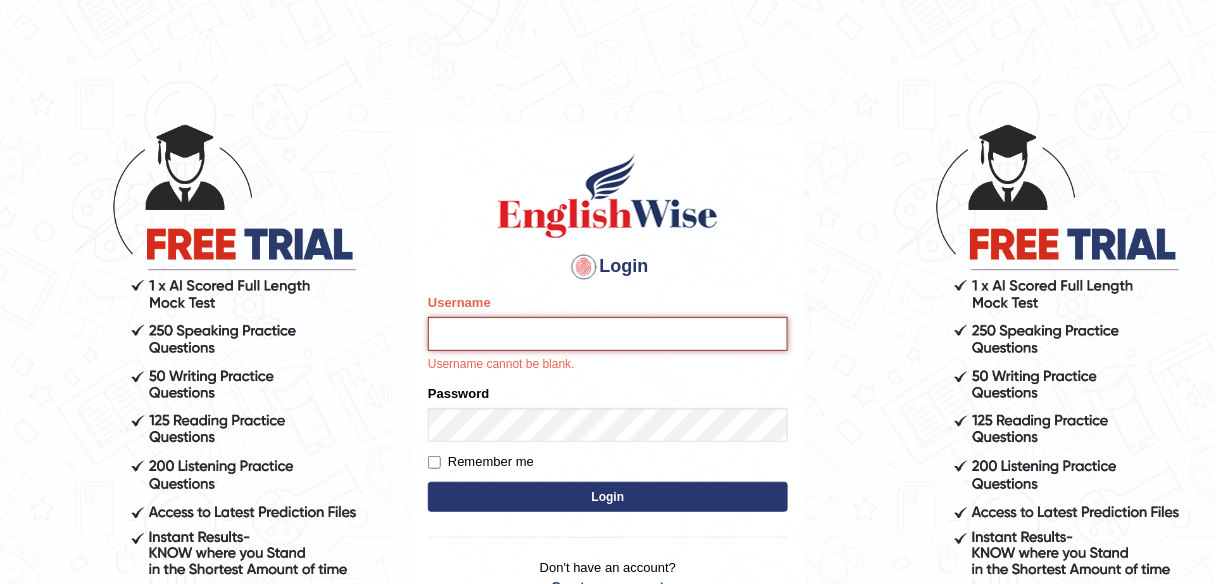 click on "Username" at bounding box center (608, 334) 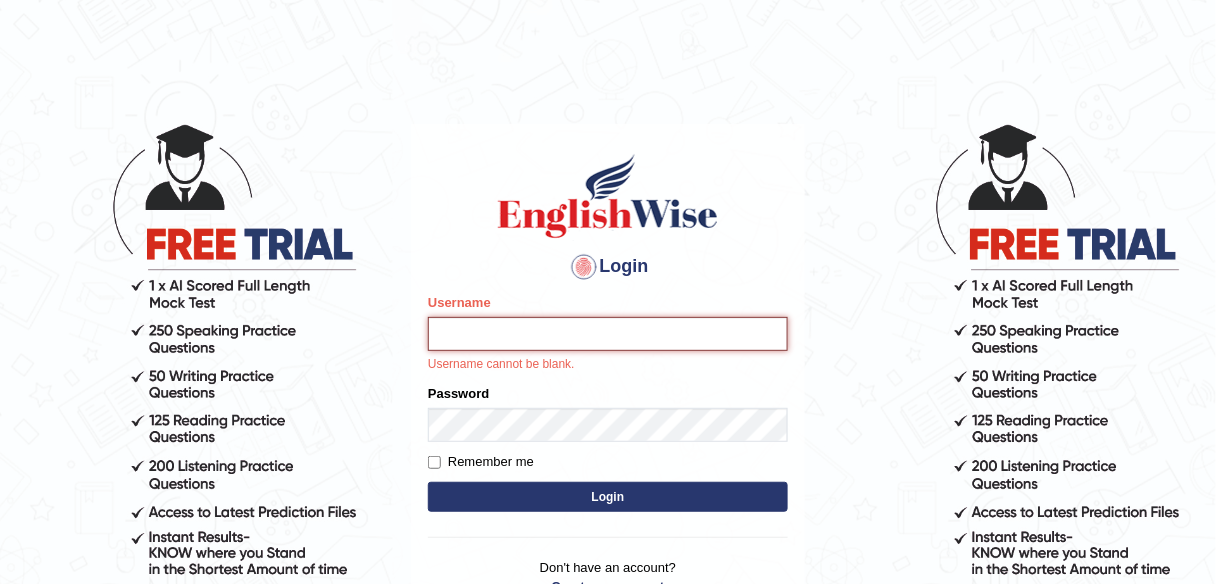 type on "odinata08" 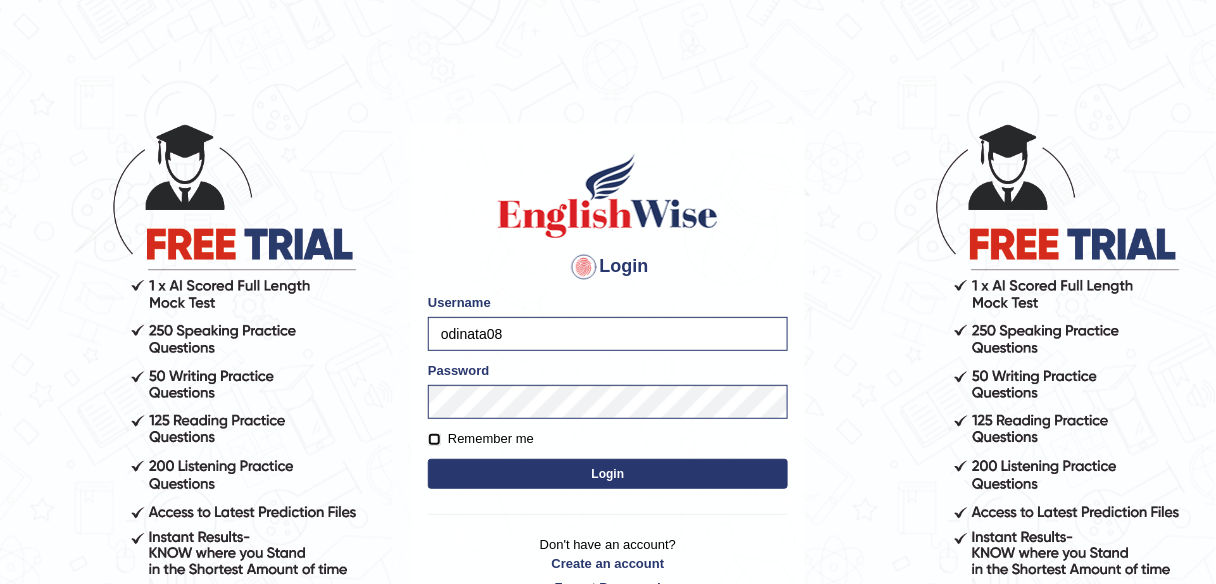 click on "Remember me" at bounding box center (434, 439) 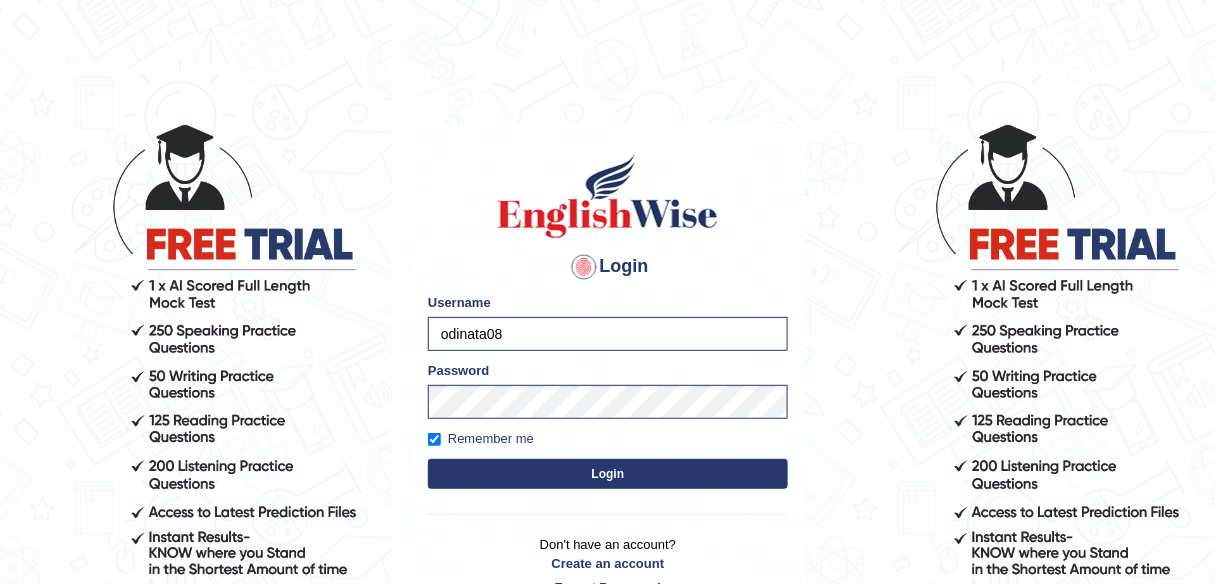click on "Login" at bounding box center (608, 474) 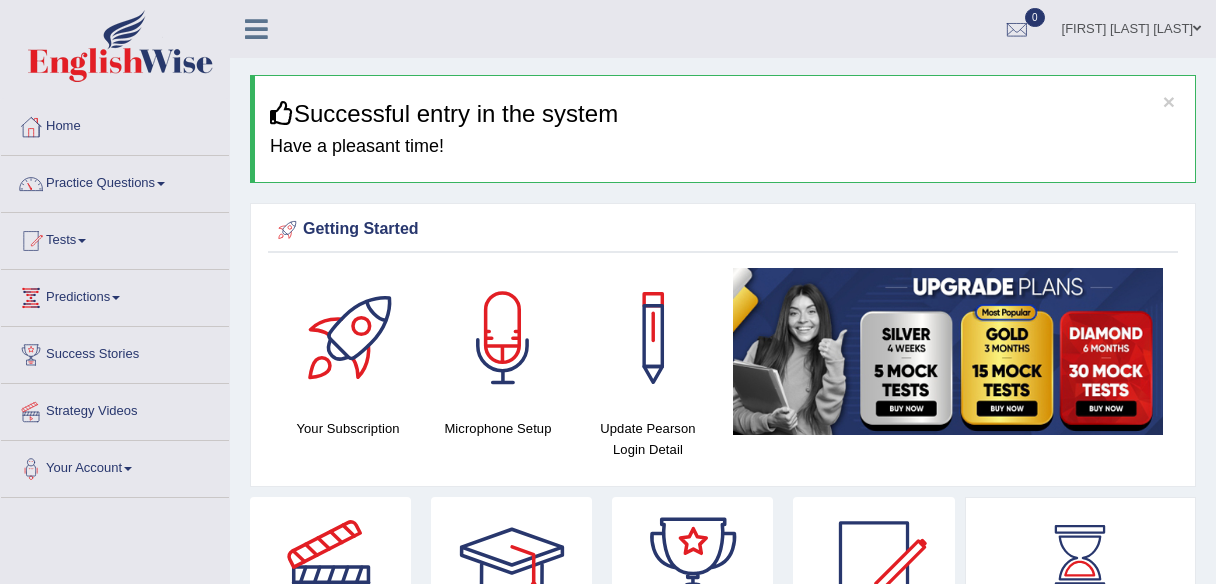 scroll, scrollTop: 0, scrollLeft: 0, axis: both 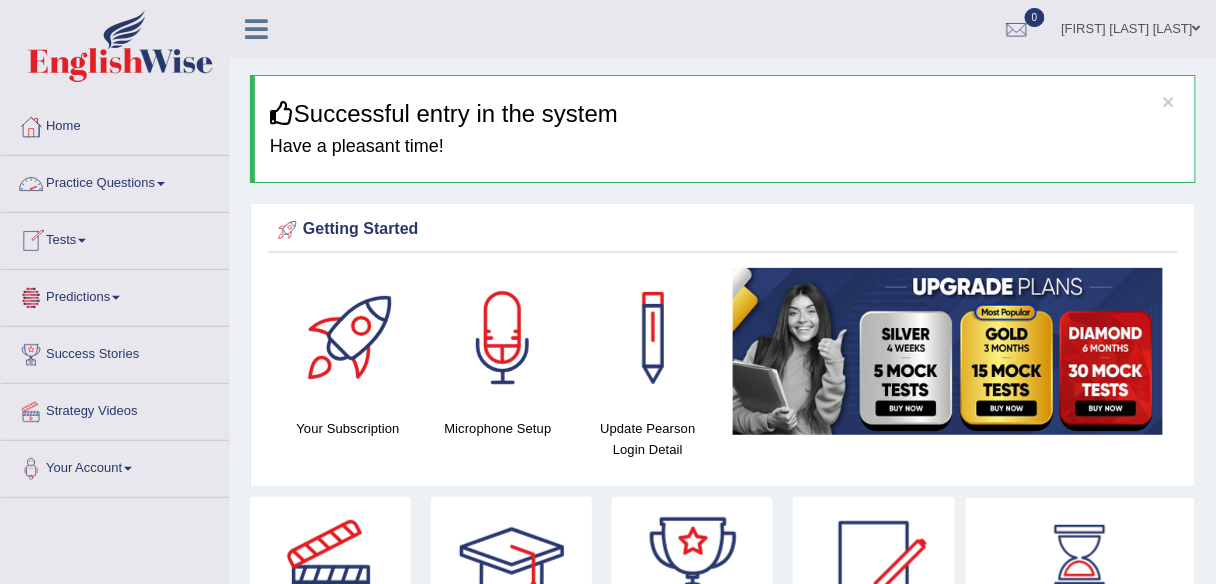 click on "Practice Questions" at bounding box center [115, 181] 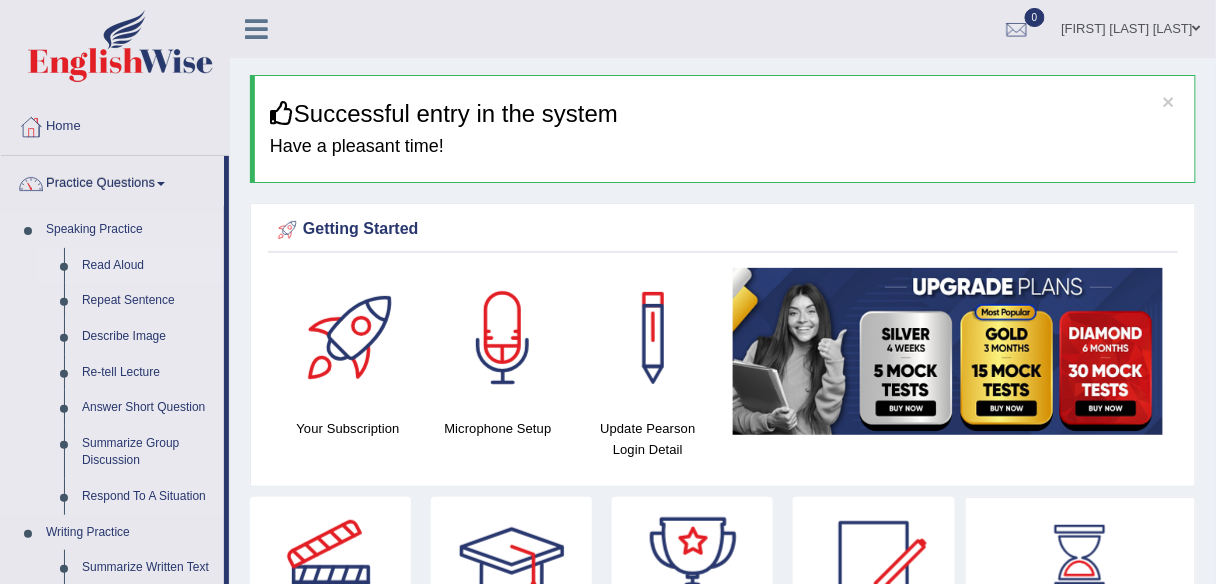 click on "Practice Questions" at bounding box center [112, 181] 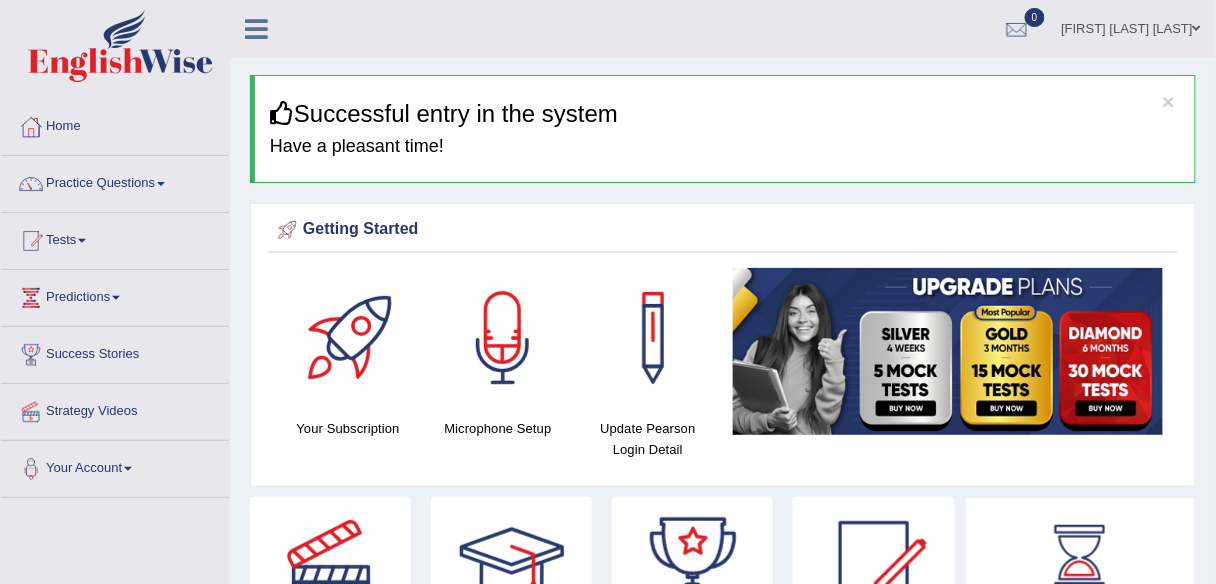 click on "Practice Questions" at bounding box center (115, 181) 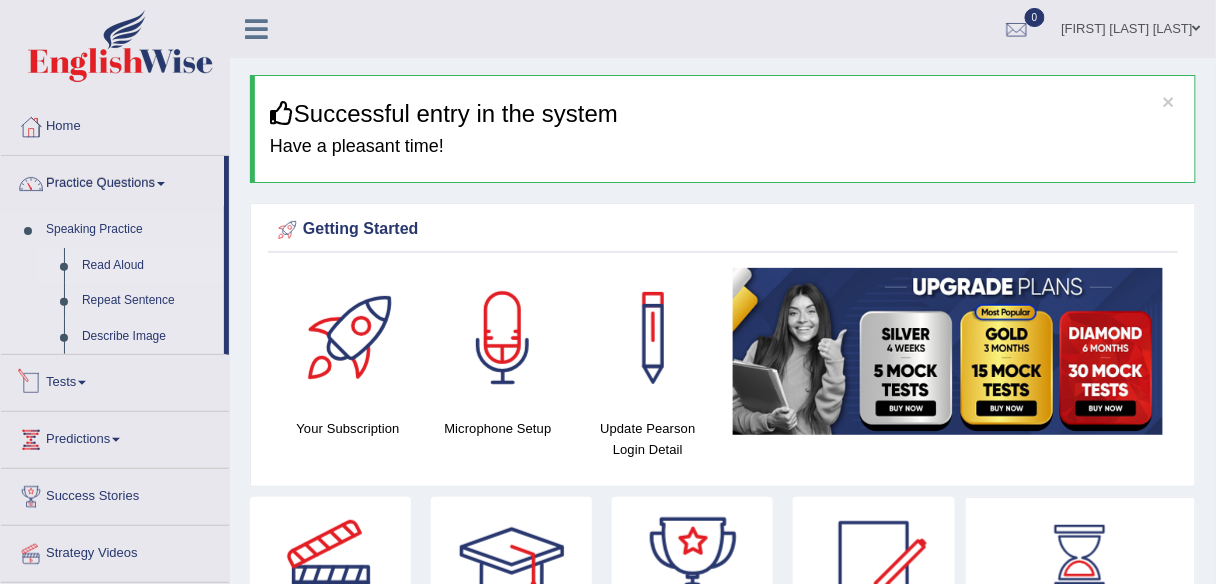 click on "Practice Questions" at bounding box center [112, 181] 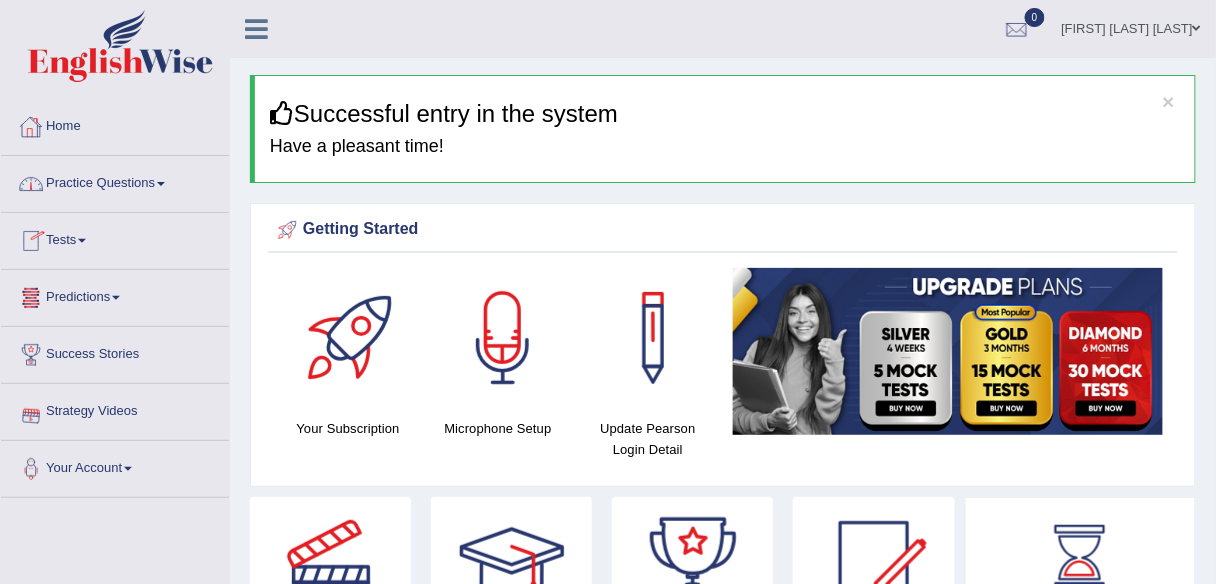 click on "Practice Questions" at bounding box center [115, 181] 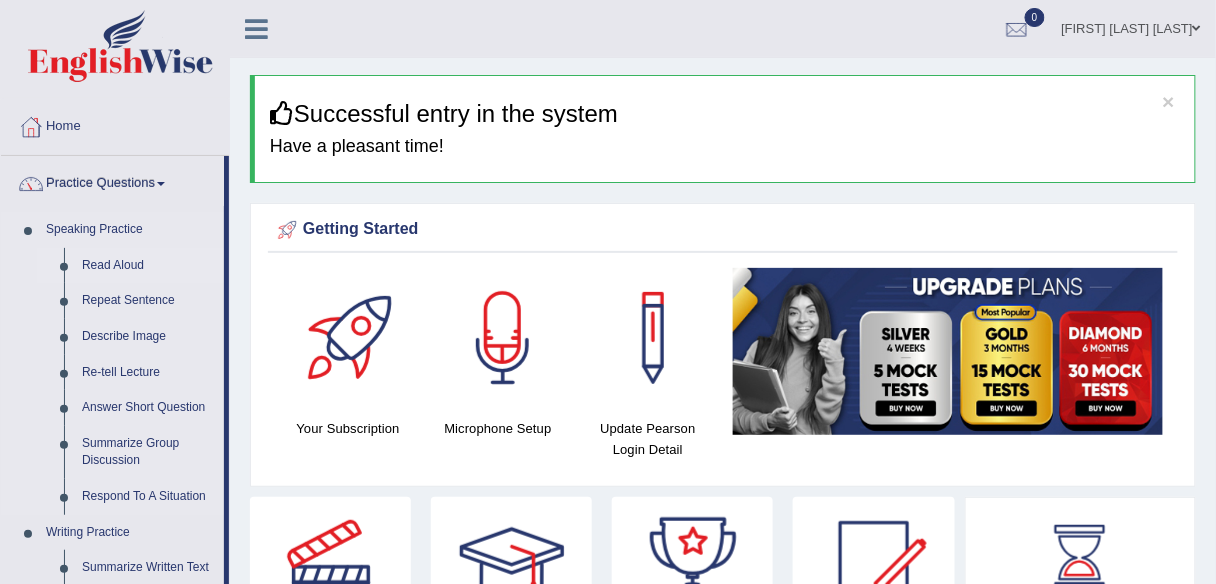 click on "Read Aloud" at bounding box center [148, 266] 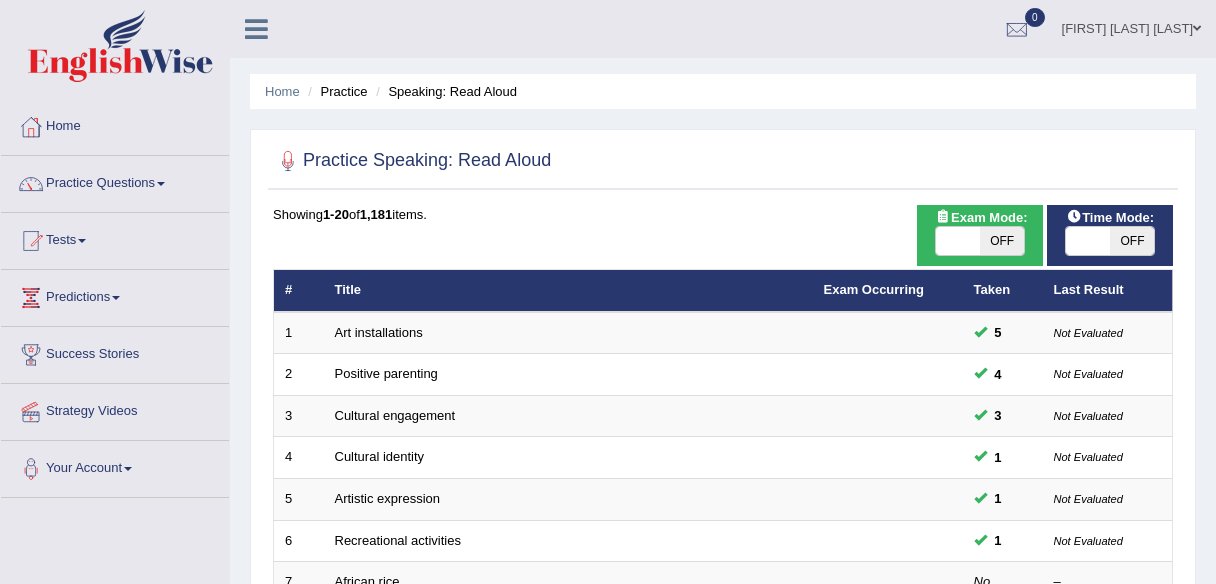 scroll, scrollTop: 0, scrollLeft: 0, axis: both 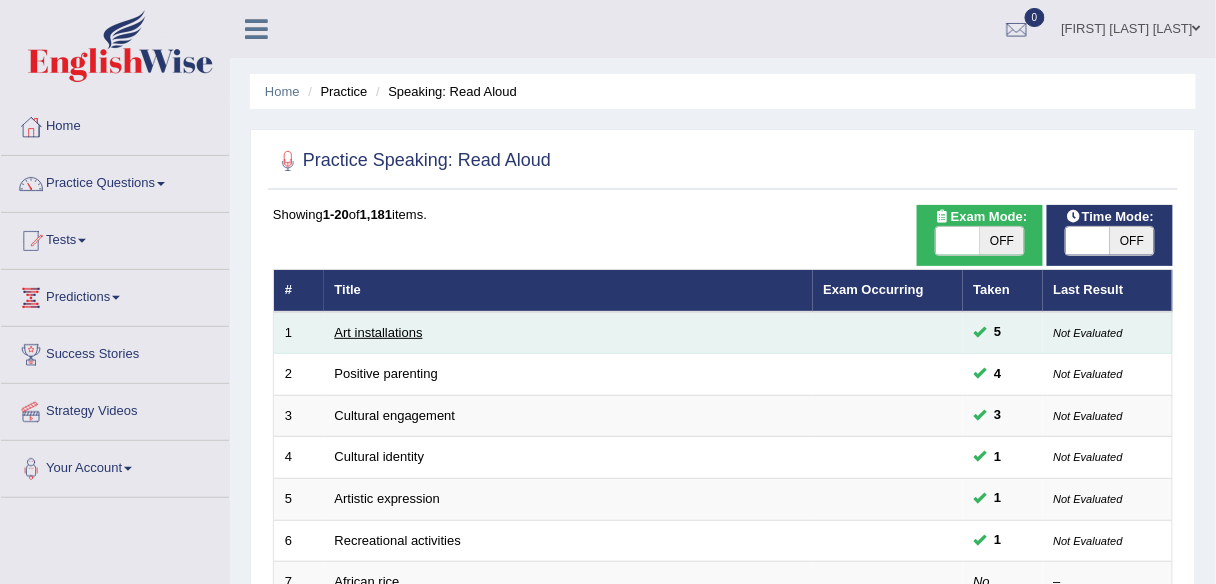 click on "Art installations" at bounding box center (379, 332) 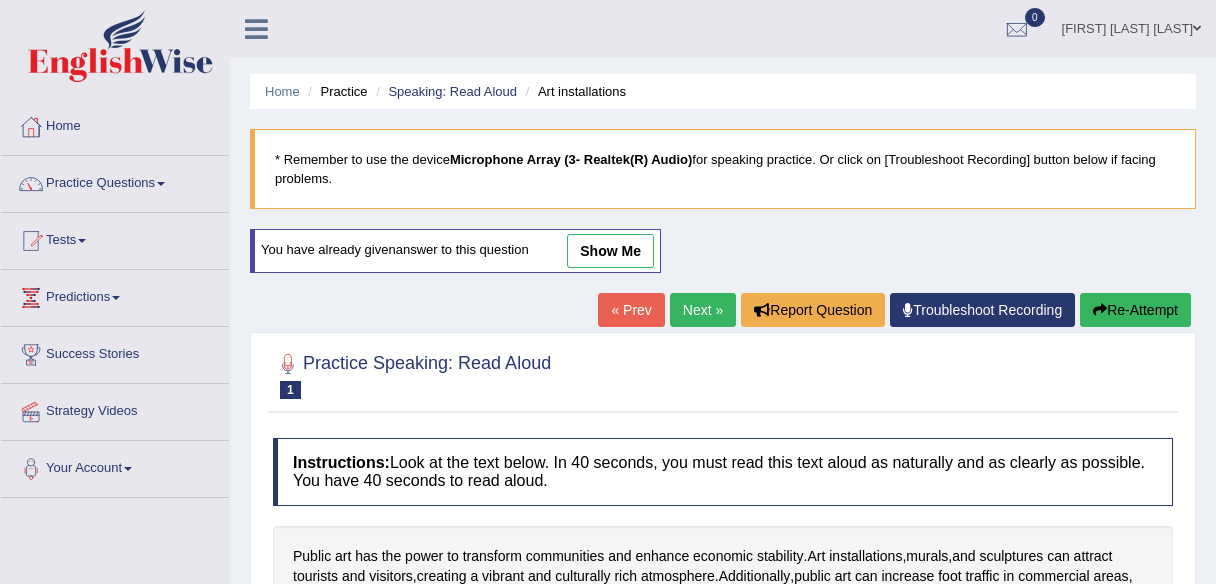scroll, scrollTop: 0, scrollLeft: 0, axis: both 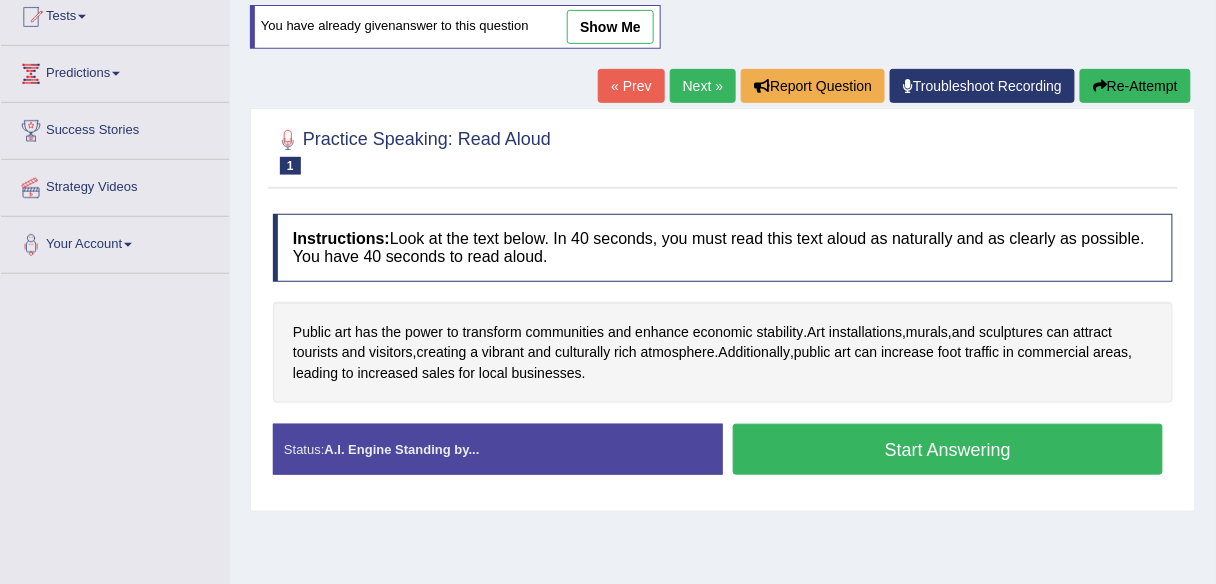 click on "Start Answering" at bounding box center (948, 449) 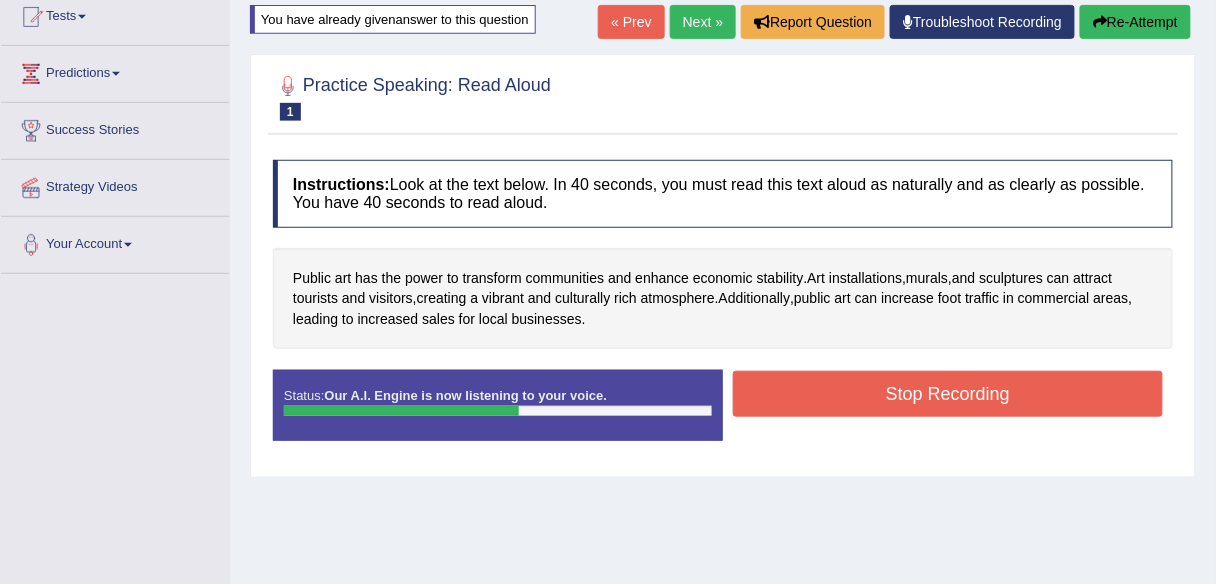 click on "Stop Recording" at bounding box center (948, 394) 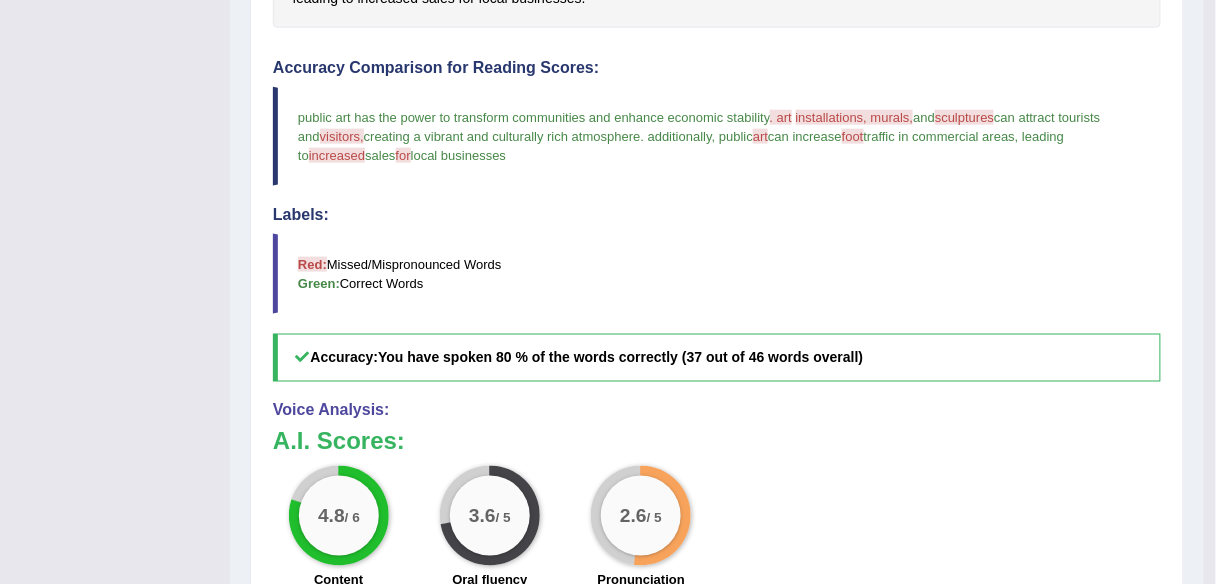 scroll, scrollTop: 565, scrollLeft: 0, axis: vertical 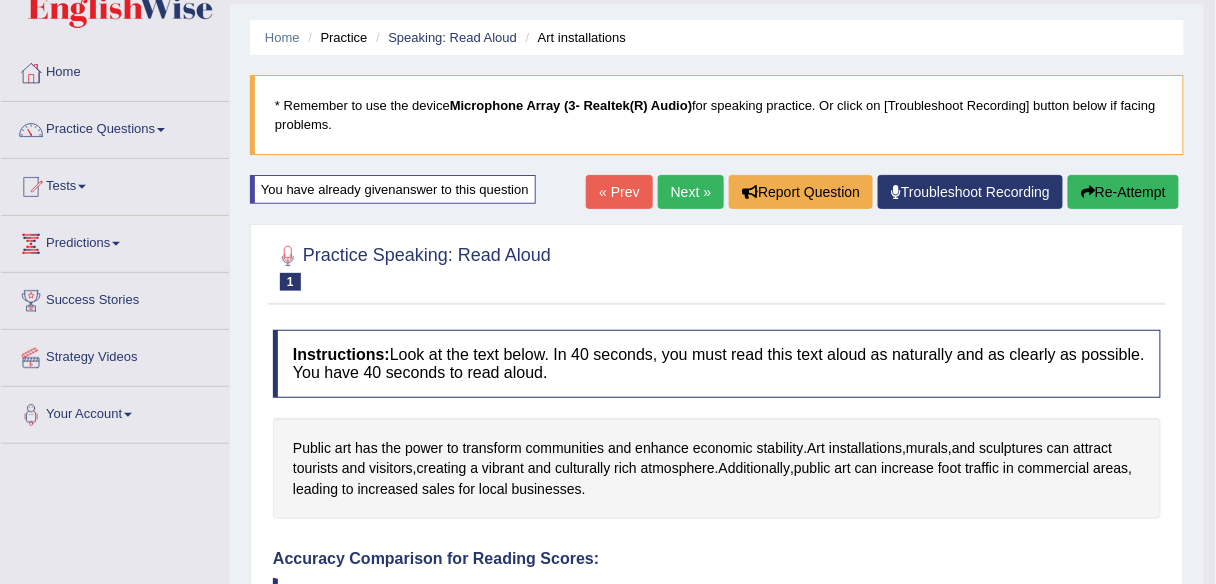 click on "Next »" at bounding box center [691, 192] 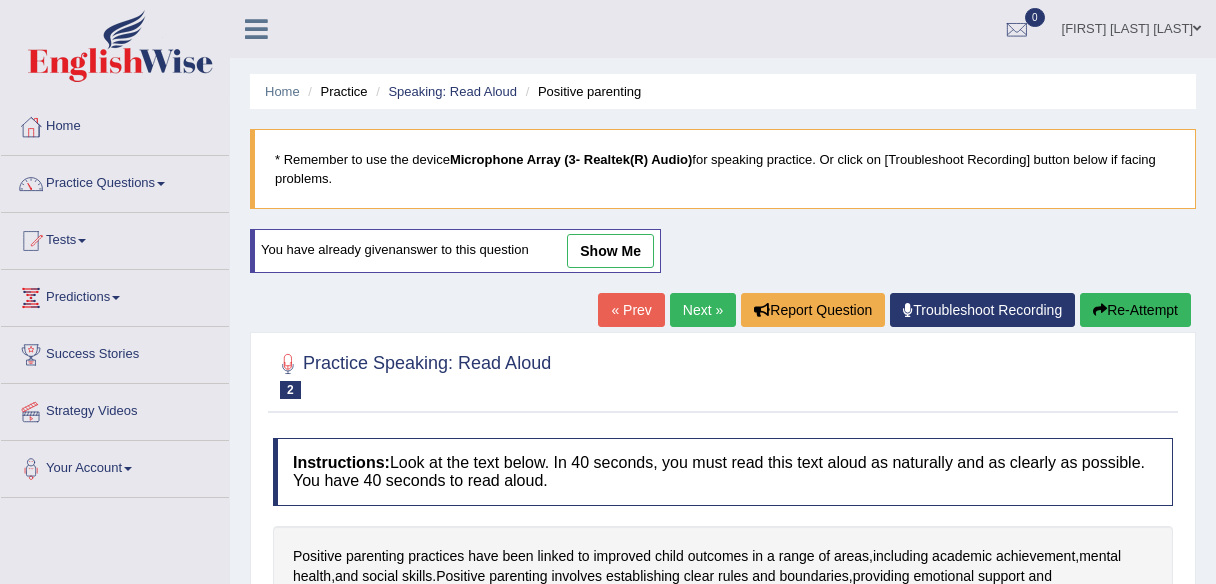 scroll, scrollTop: 0, scrollLeft: 0, axis: both 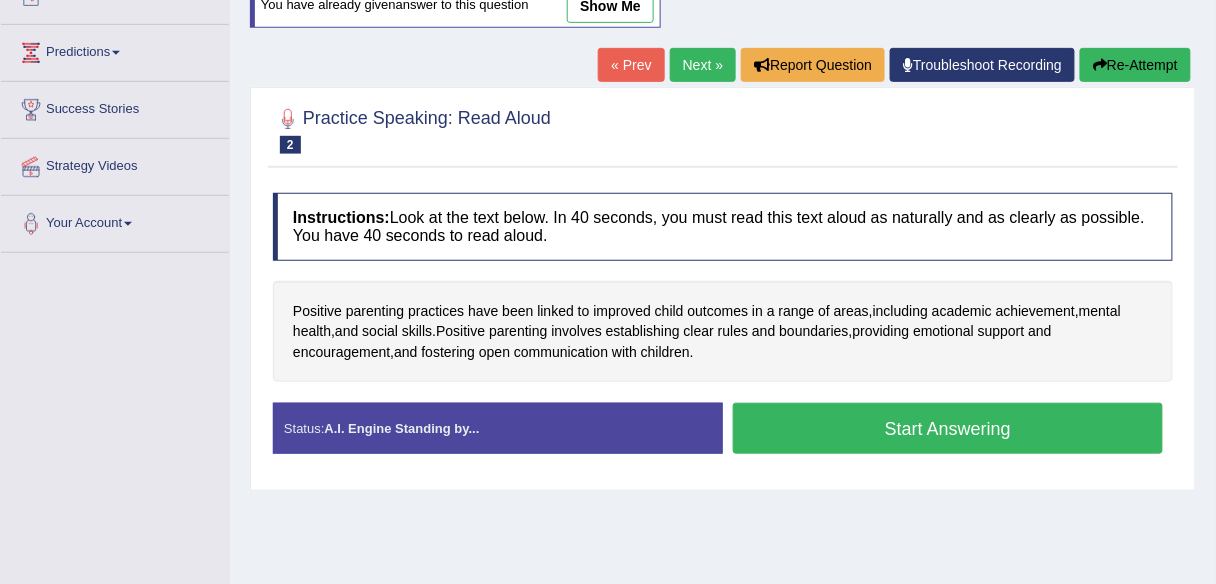 click on "Start Answering" at bounding box center (948, 428) 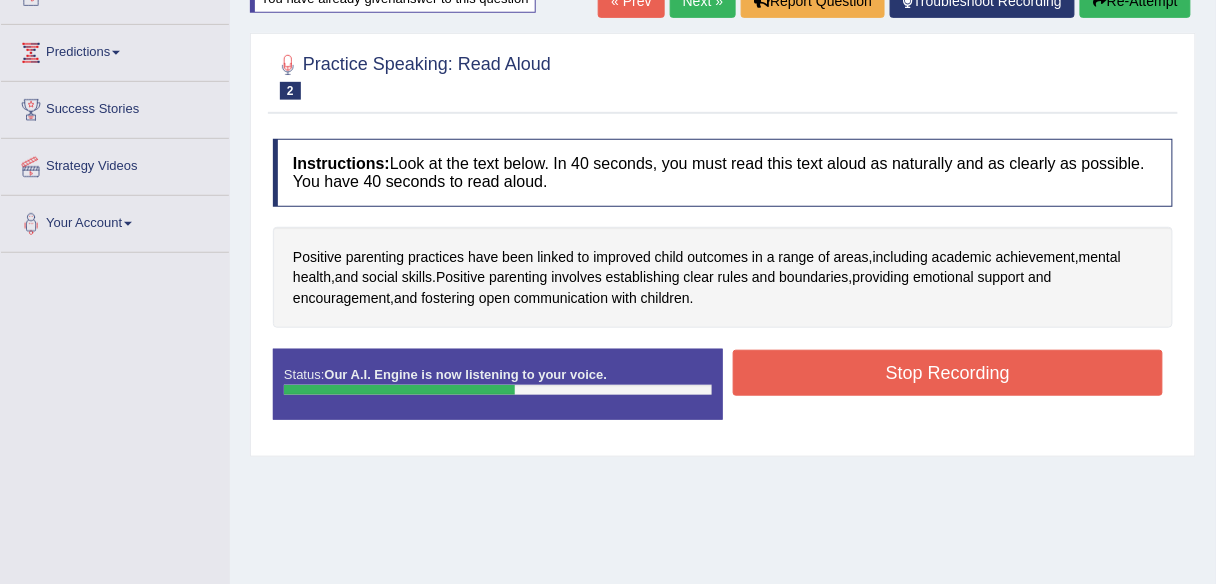 click on "Stop Recording" at bounding box center [948, 373] 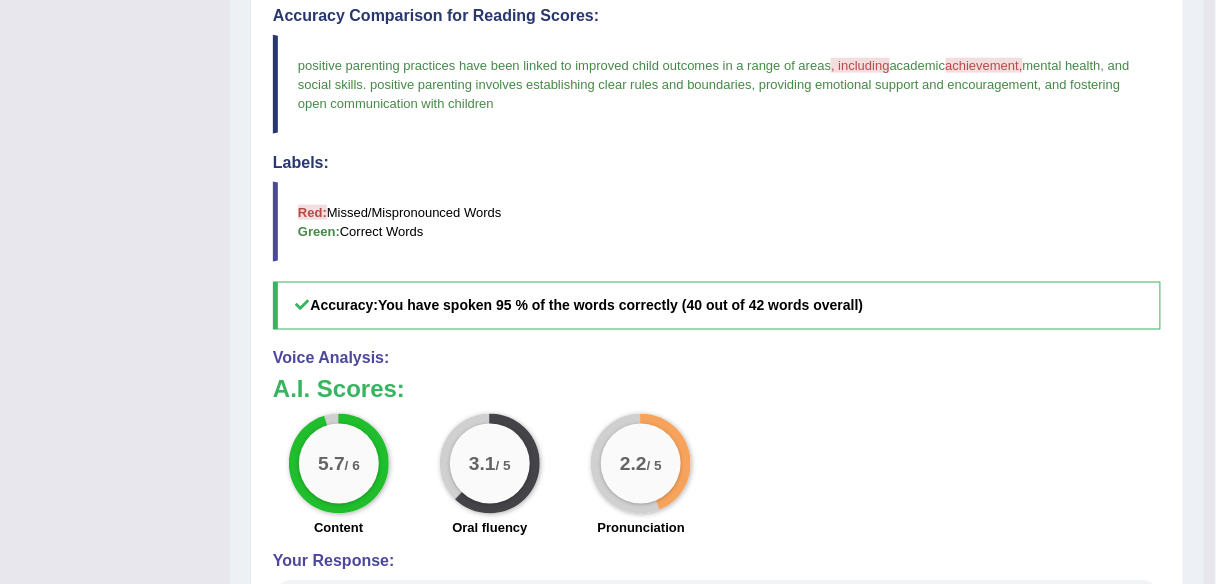 scroll, scrollTop: 661, scrollLeft: 0, axis: vertical 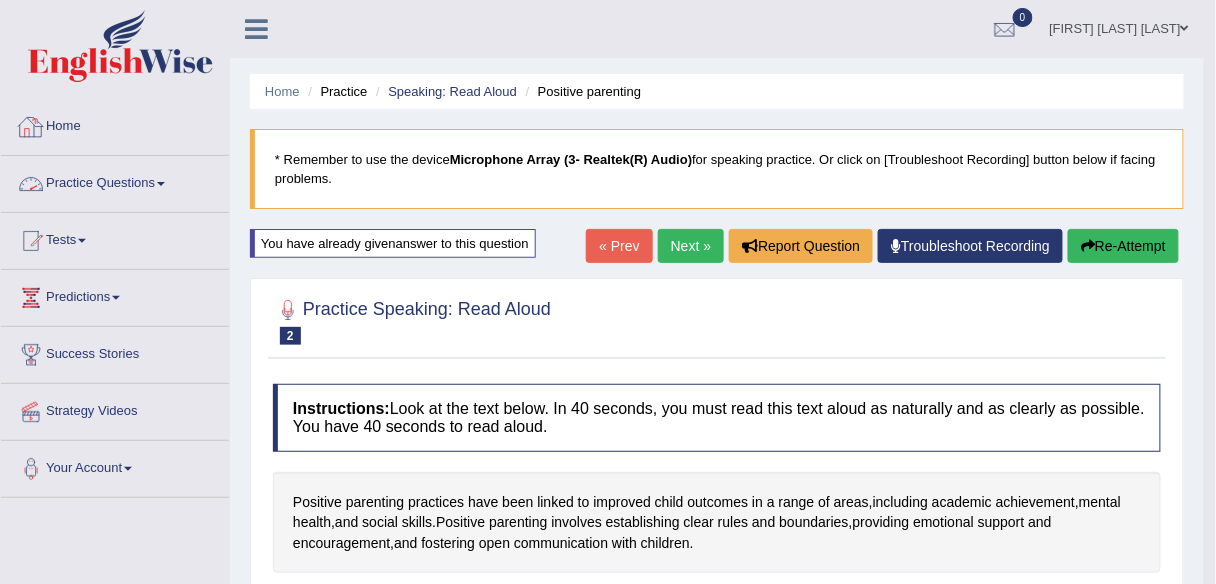 click on "Practice Questions" at bounding box center (115, 181) 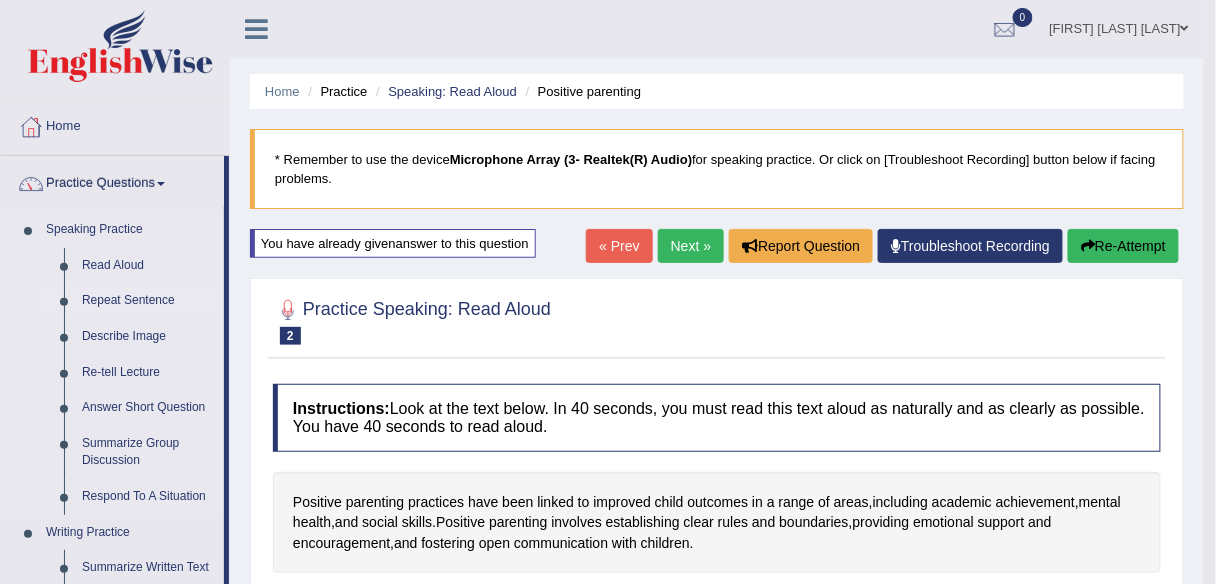 click on "Repeat Sentence" at bounding box center [148, 301] 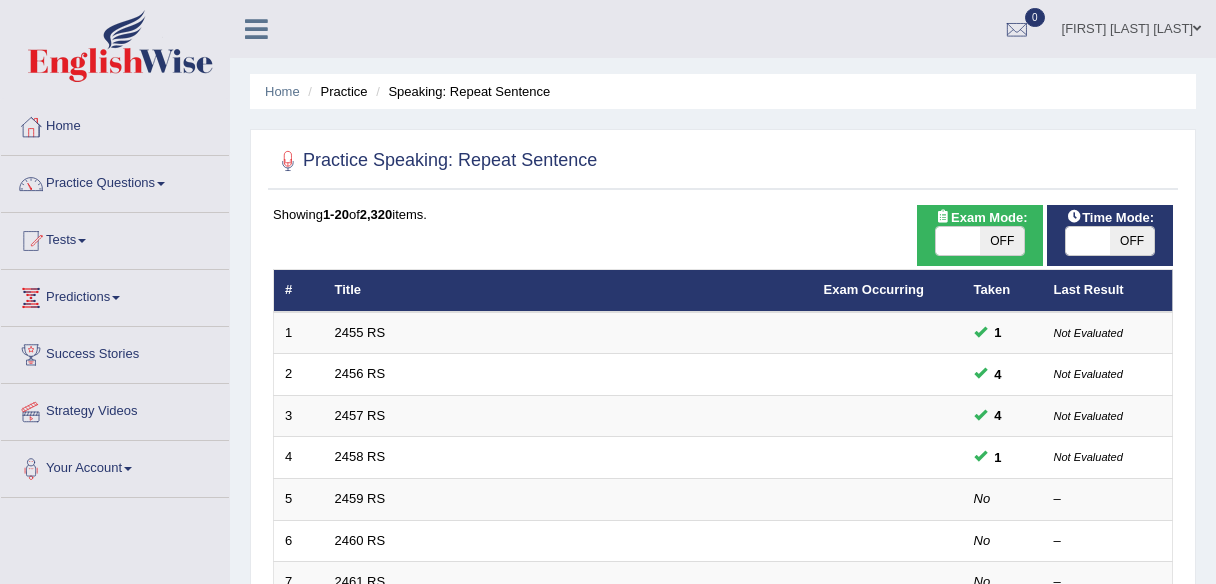 scroll, scrollTop: 0, scrollLeft: 0, axis: both 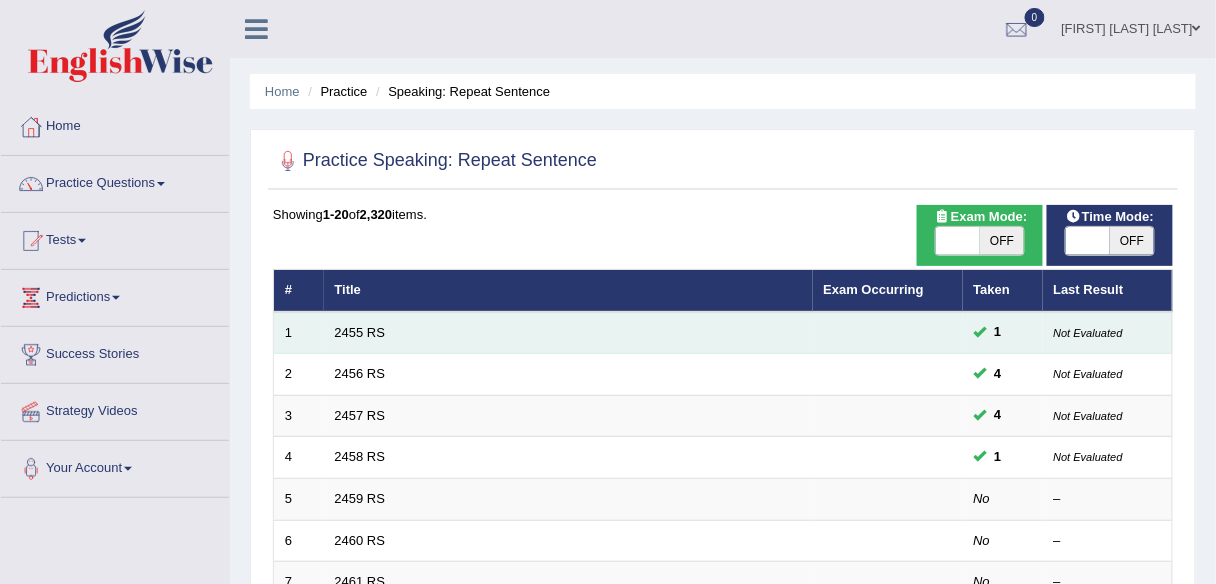 click on "2455 RS" at bounding box center (568, 333) 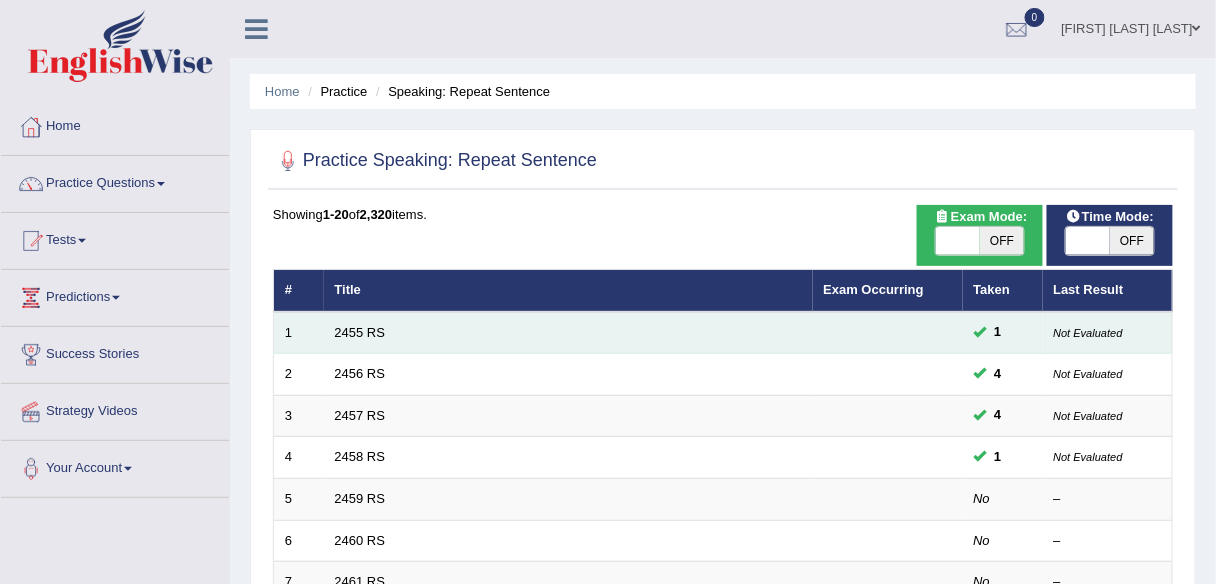 click on "2455 RS" at bounding box center (568, 333) 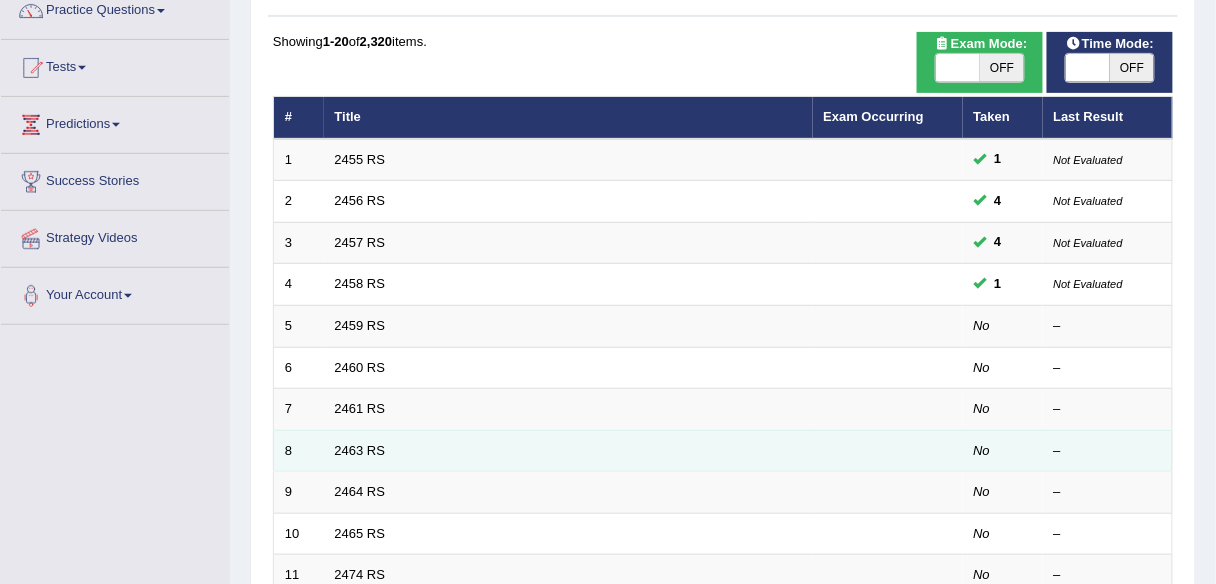 scroll, scrollTop: 192, scrollLeft: 0, axis: vertical 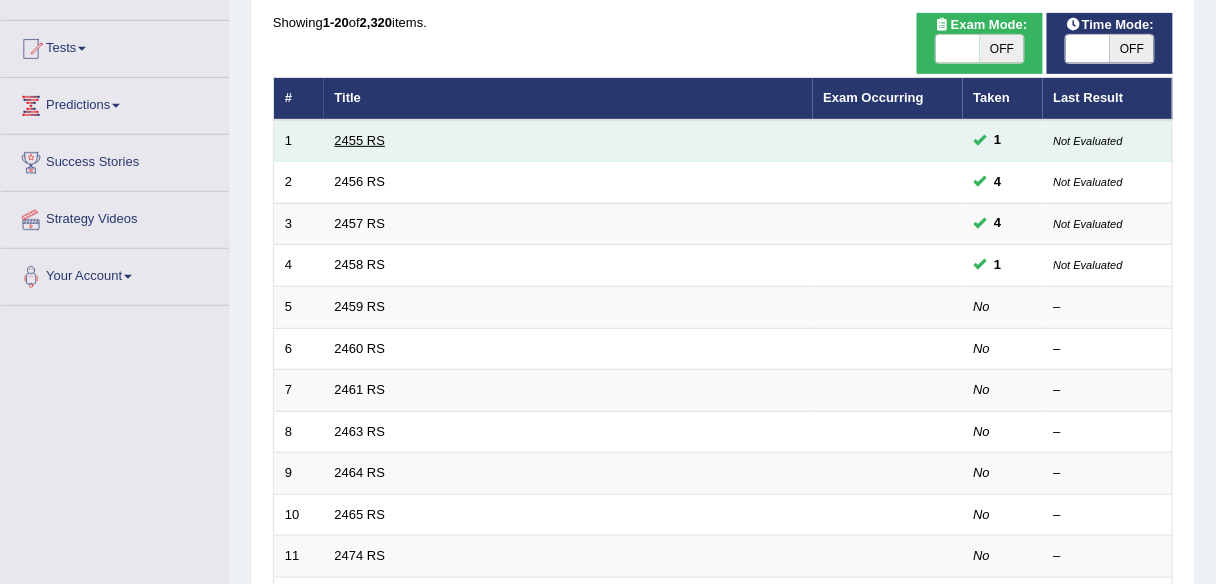 click on "2455 RS" at bounding box center [360, 140] 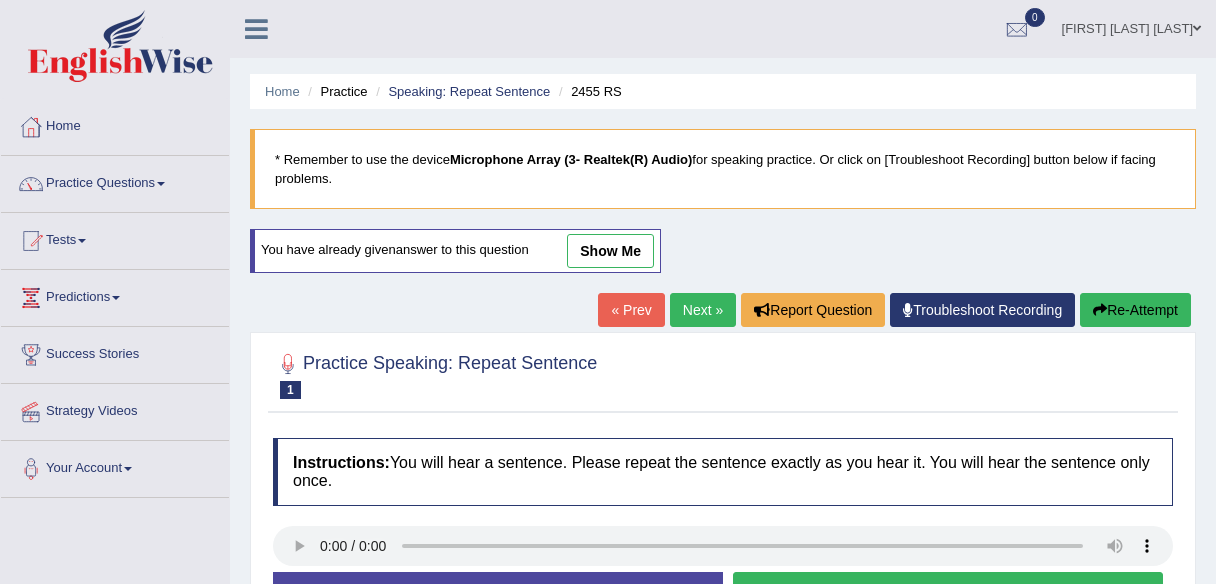 scroll, scrollTop: 0, scrollLeft: 0, axis: both 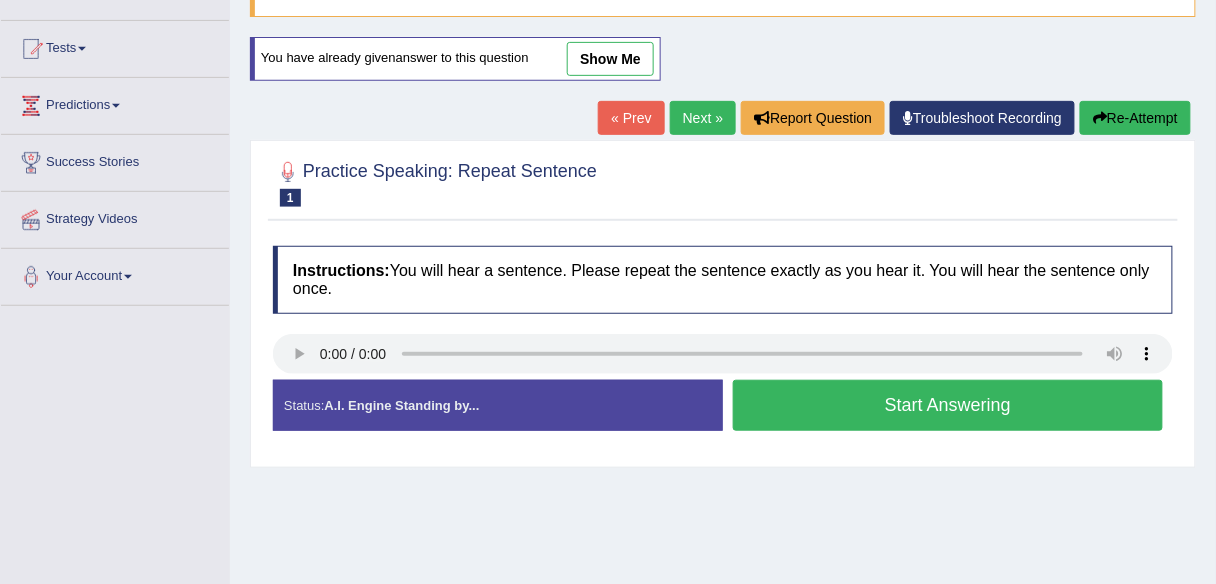 click on "Start Answering" at bounding box center [948, 405] 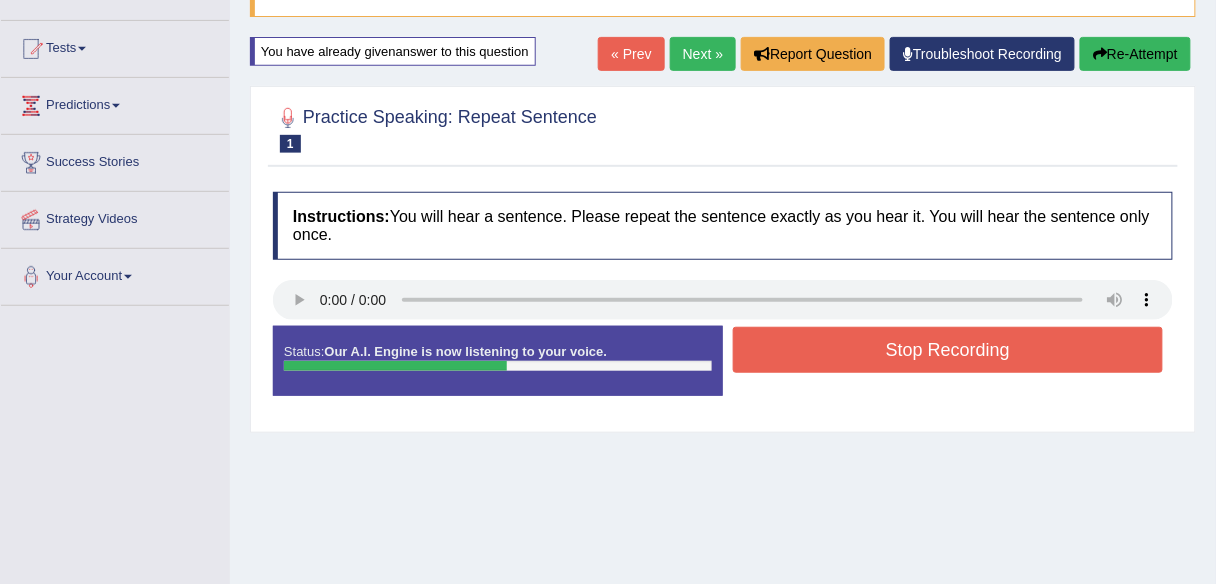 click on "Stop Recording" at bounding box center [948, 350] 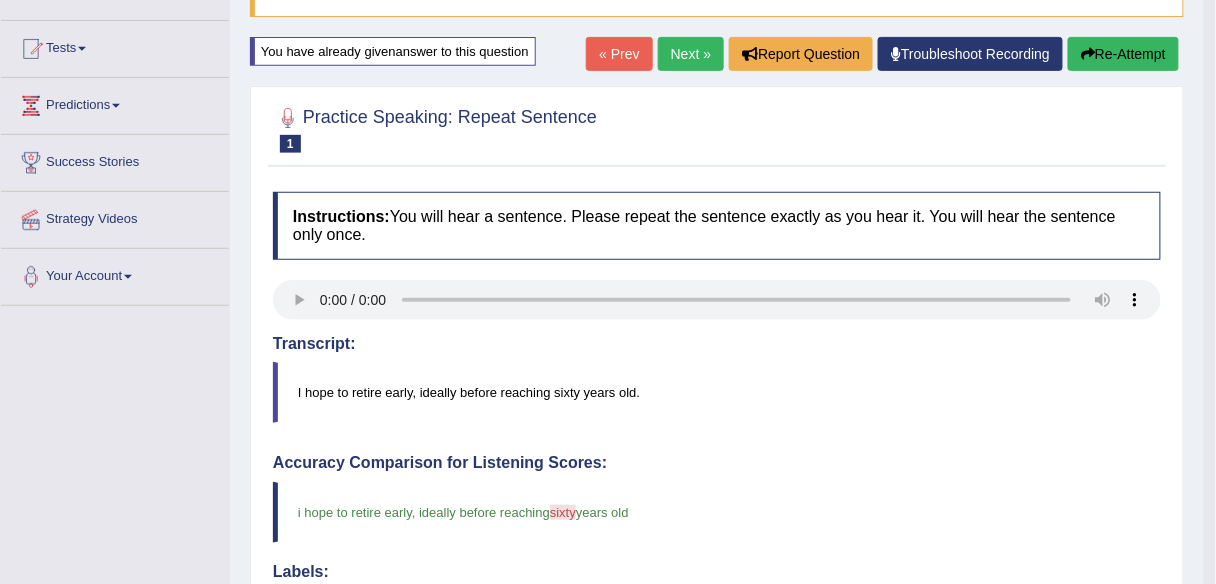 scroll, scrollTop: 702, scrollLeft: 0, axis: vertical 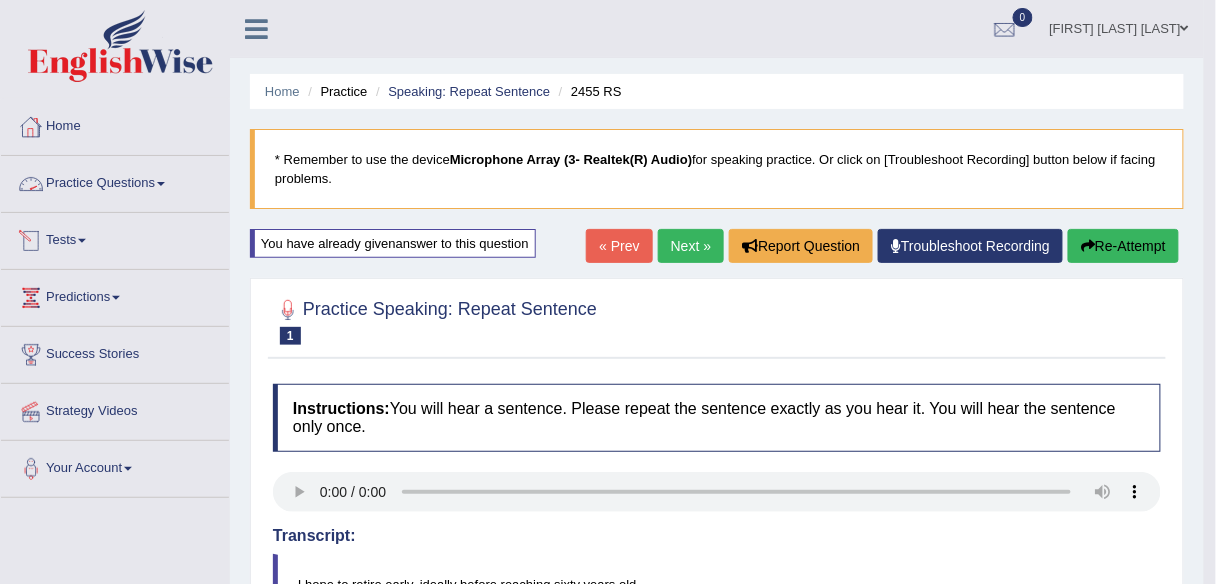 click on "Tests" at bounding box center (115, 238) 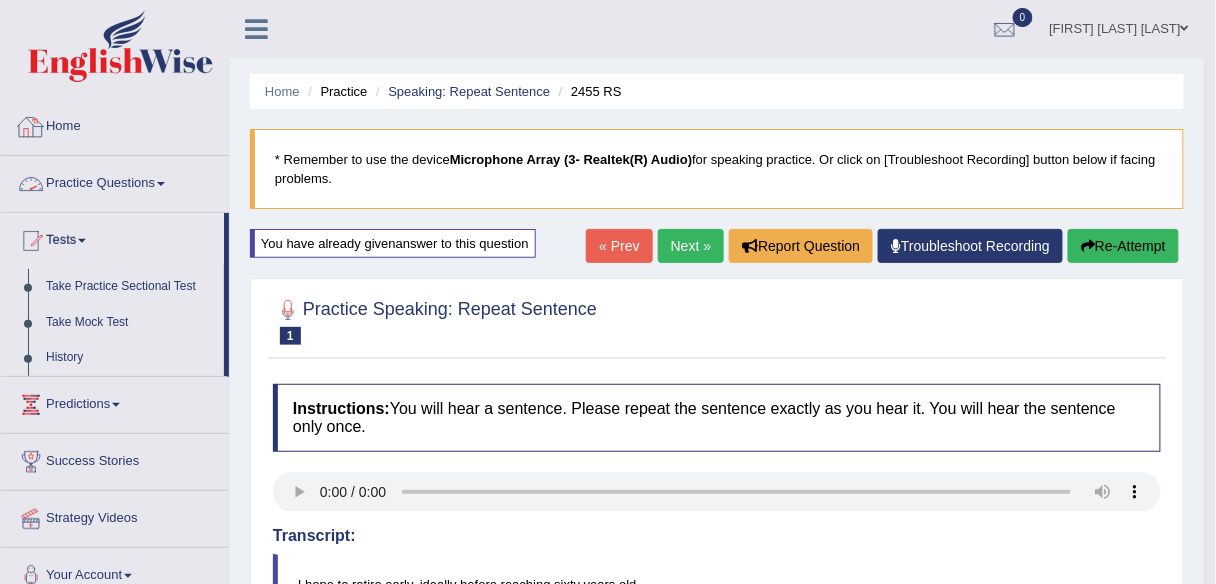 click on "Practice Questions" at bounding box center (115, 181) 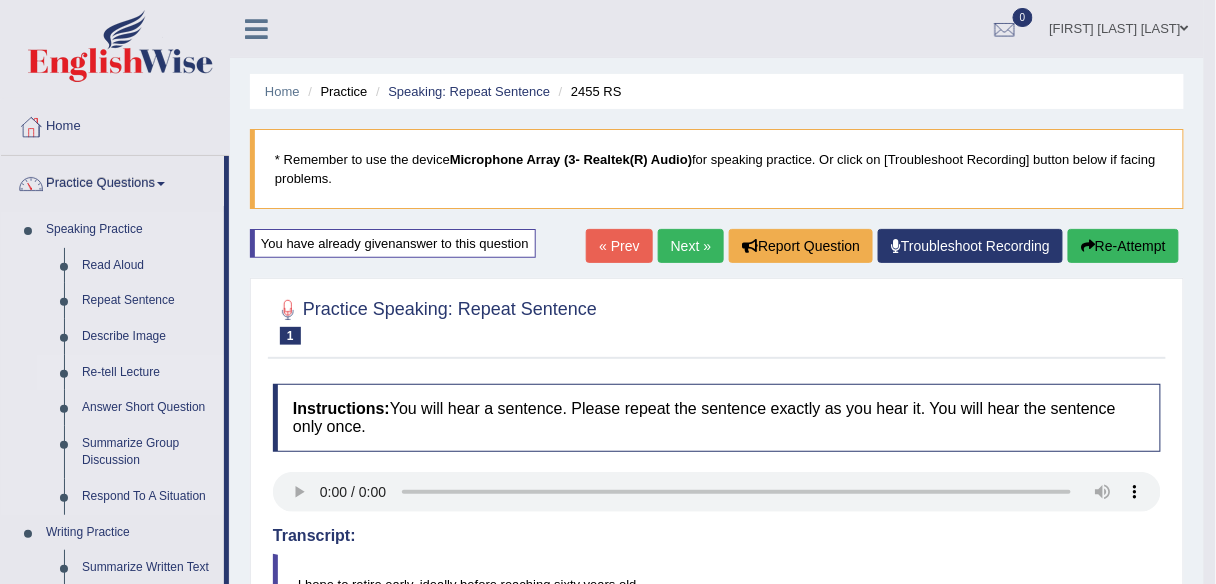 click on "Re-tell Lecture" at bounding box center [148, 373] 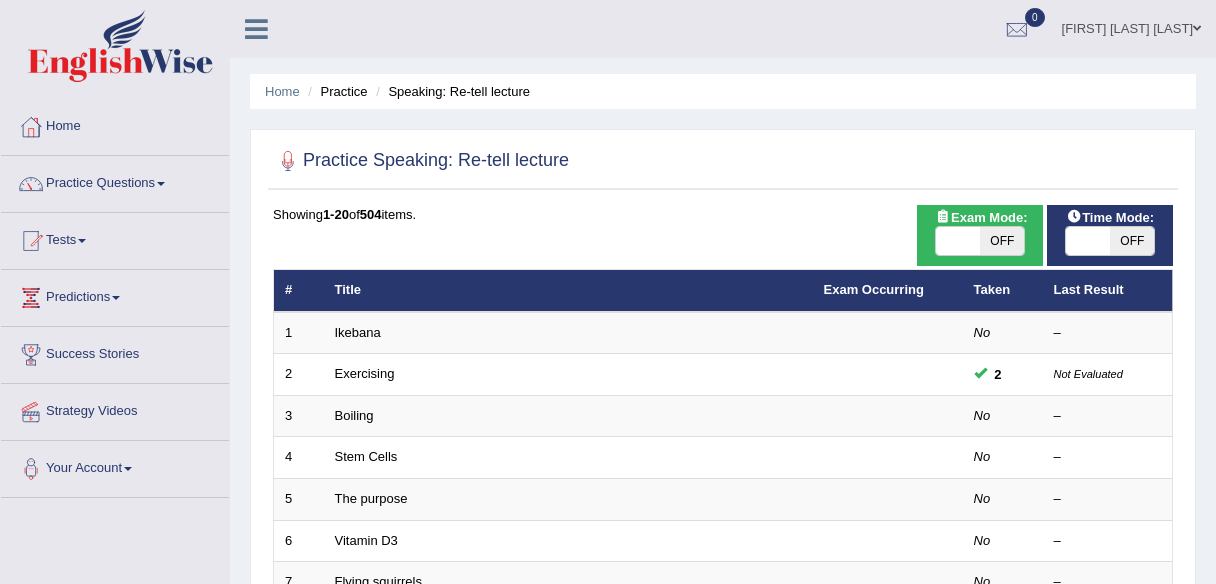 scroll, scrollTop: 0, scrollLeft: 0, axis: both 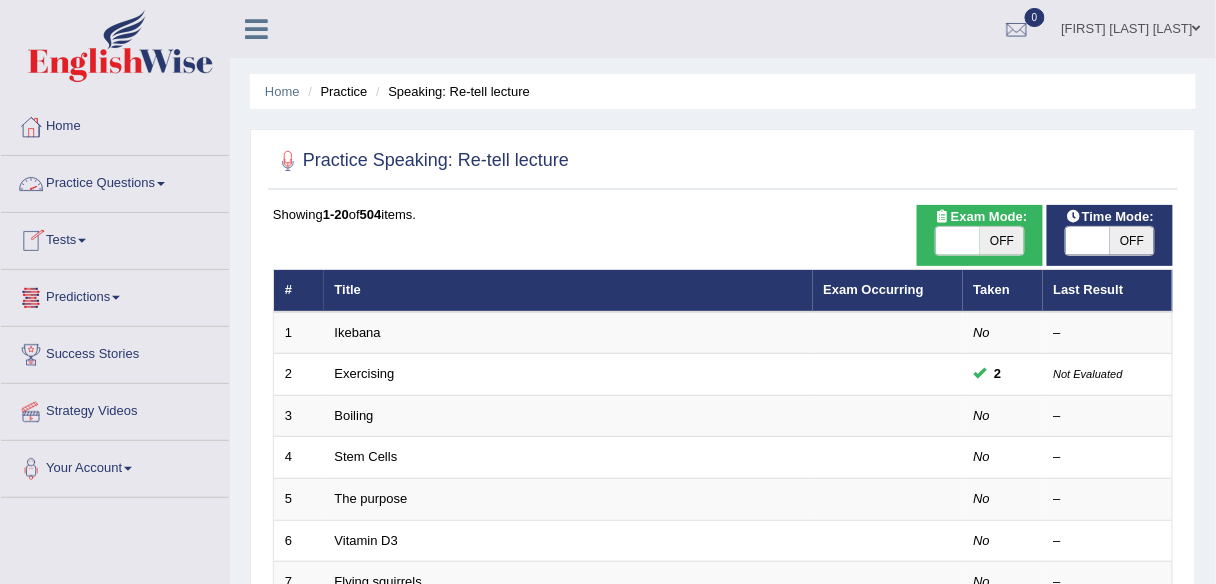 click on "Practice Questions" at bounding box center [115, 181] 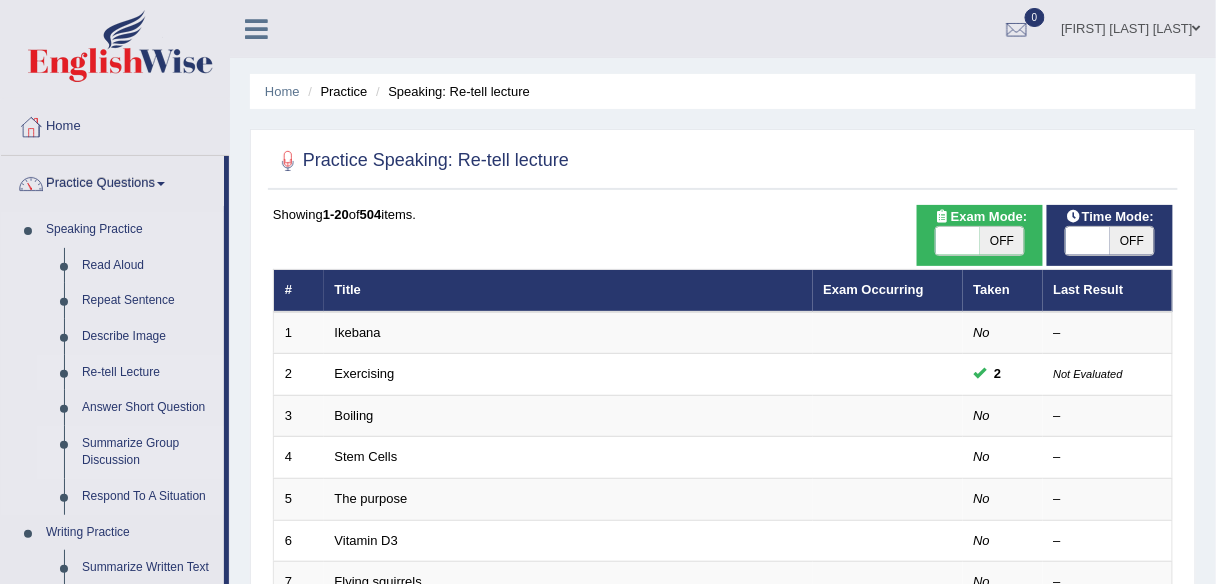click on "Summarize Group Discussion" at bounding box center (148, 452) 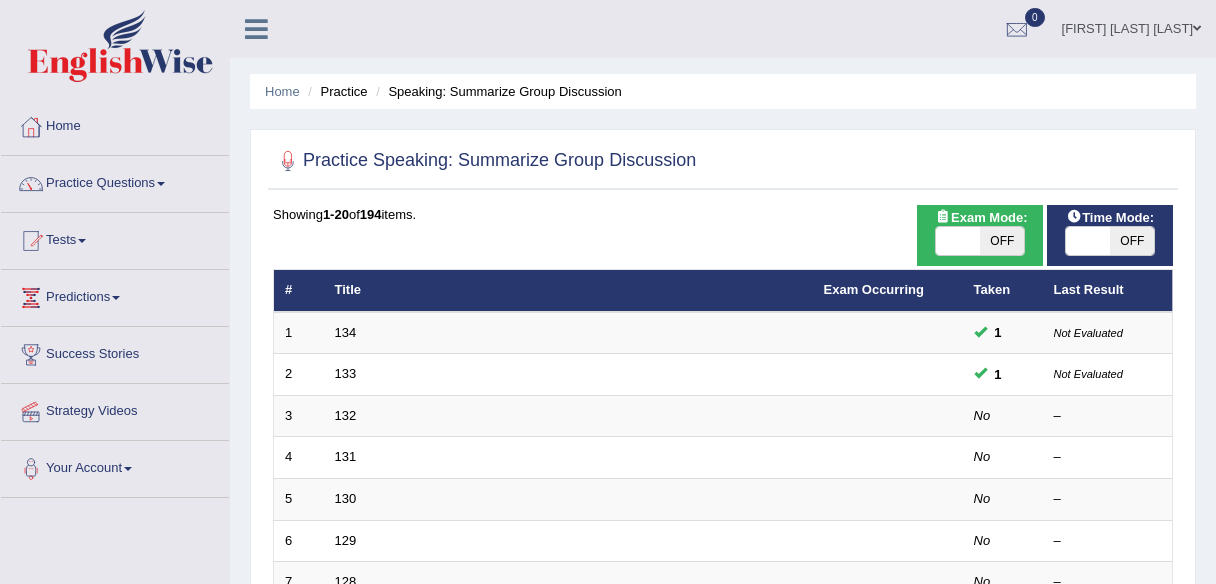 scroll, scrollTop: 0, scrollLeft: 0, axis: both 